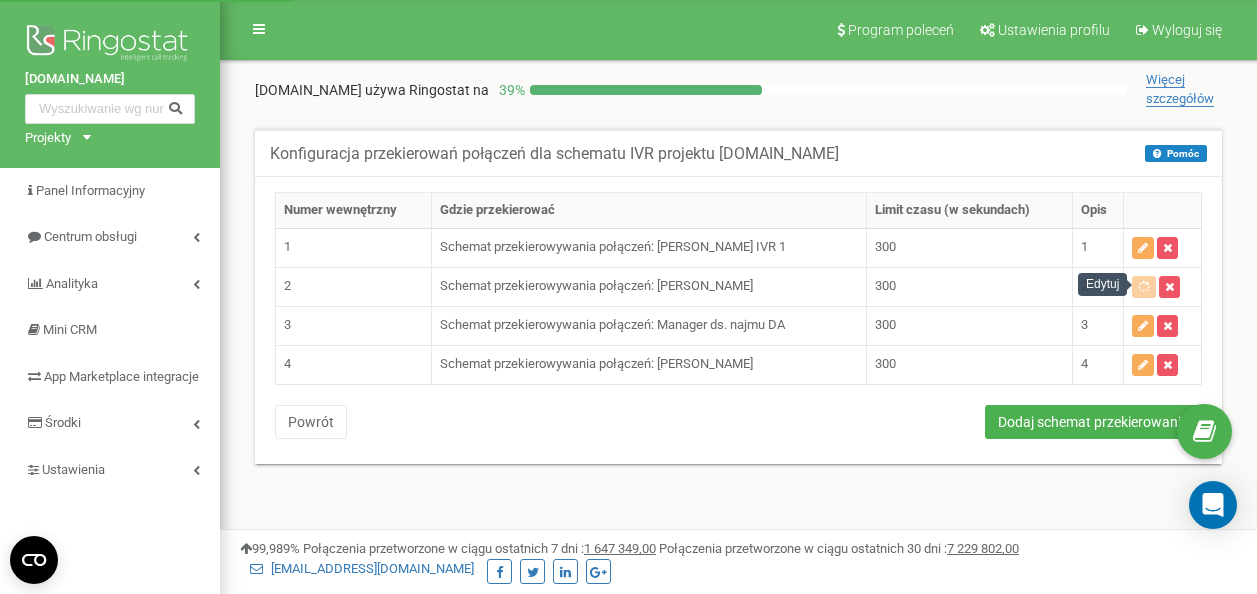 scroll, scrollTop: 0, scrollLeft: 0, axis: both 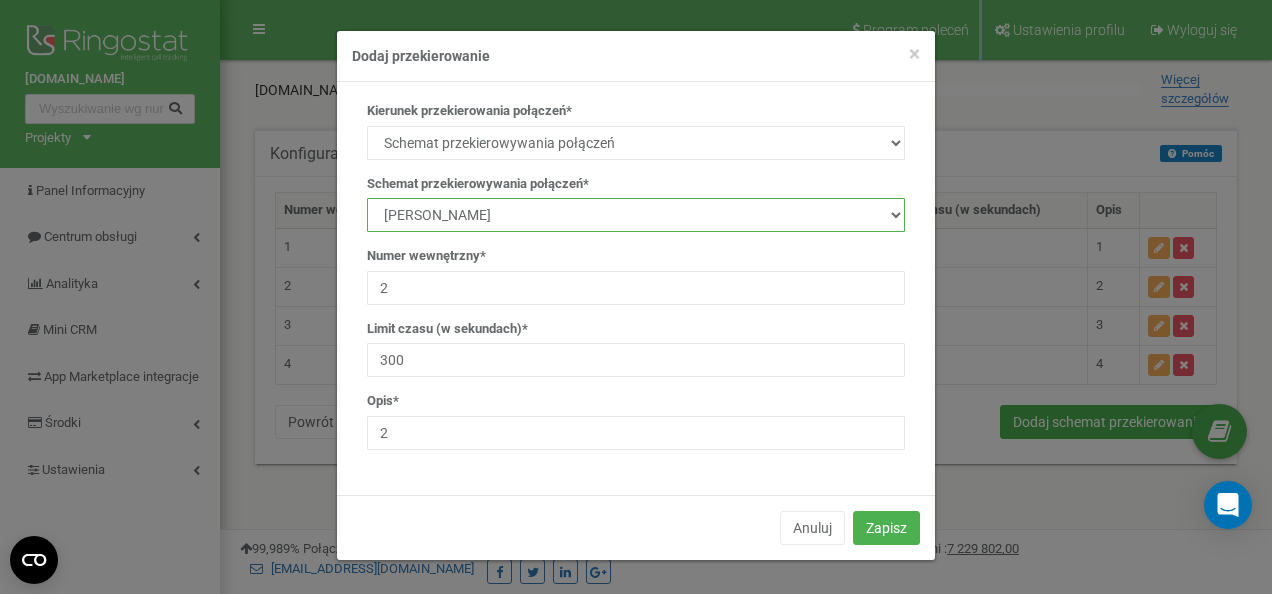 click on "manager
Main
IVR new
[PERSON_NAME]
[PERSON_NAME]
[PERSON_NAME]
Manager ds. najmu DA
IVR reserve
[PERSON_NAME]
[PERSON_NAME] i [PERSON_NAME]
test
[PERSON_NAME] 1
[PERSON_NAME] IVR 1
[PERSON_NAME] 1
[PERSON_NAME] IVR 1" at bounding box center [636, 215] 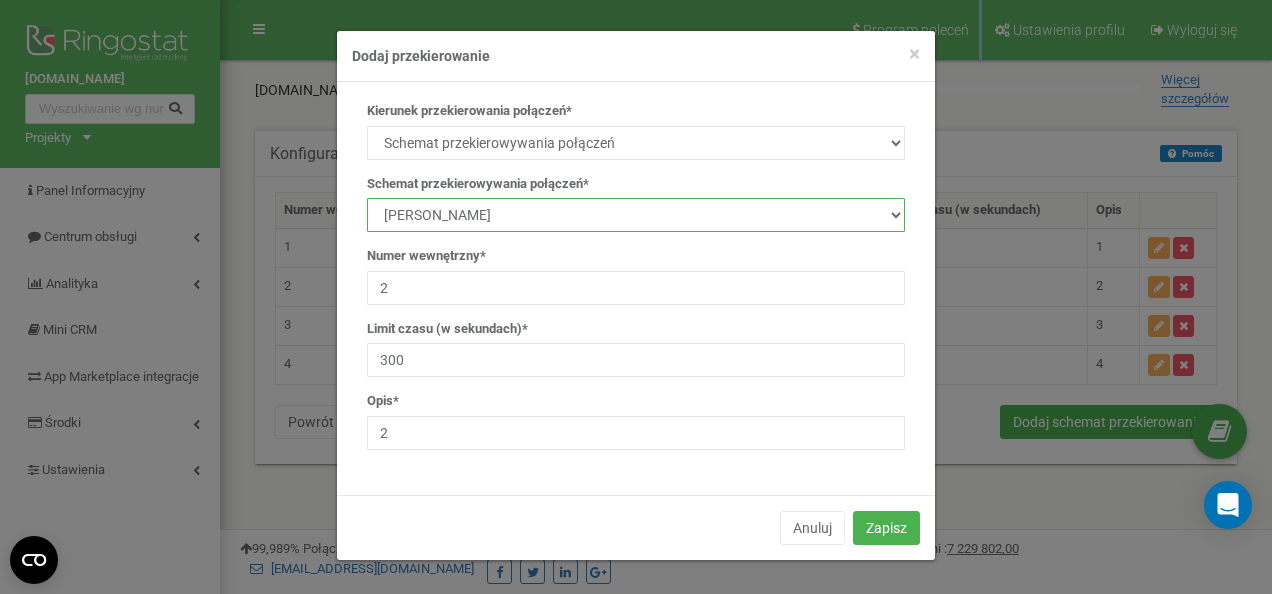 select on "232181" 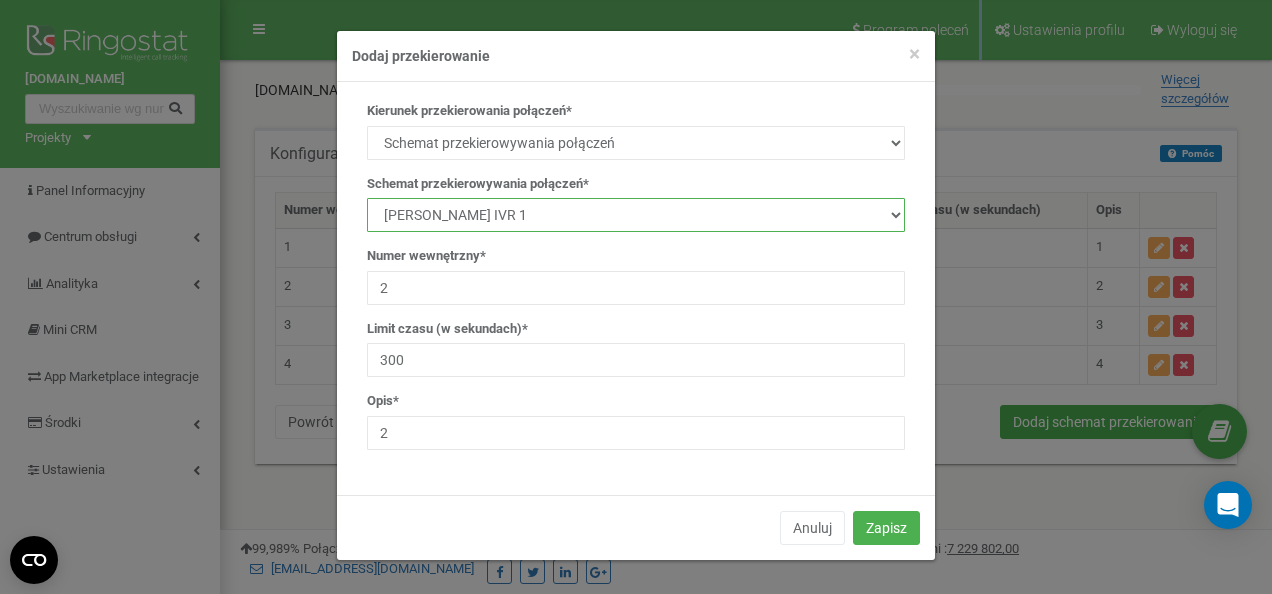 click on "manager
Main
IVR new
Kamila Rzeszut
Patrycja Juroszek
Szymon Górnik
Manager ds. najmu DA
IVR reserve
Iwona Boraczewska
Agnieszka Bartkow i Adrzej Waz
test
Kamila Rzeszut IVR 1
Iwona Boraczewska IVR 1
Patrycja Juroszek IVR 1
Szymon Górnik IVR 1" at bounding box center (636, 215) 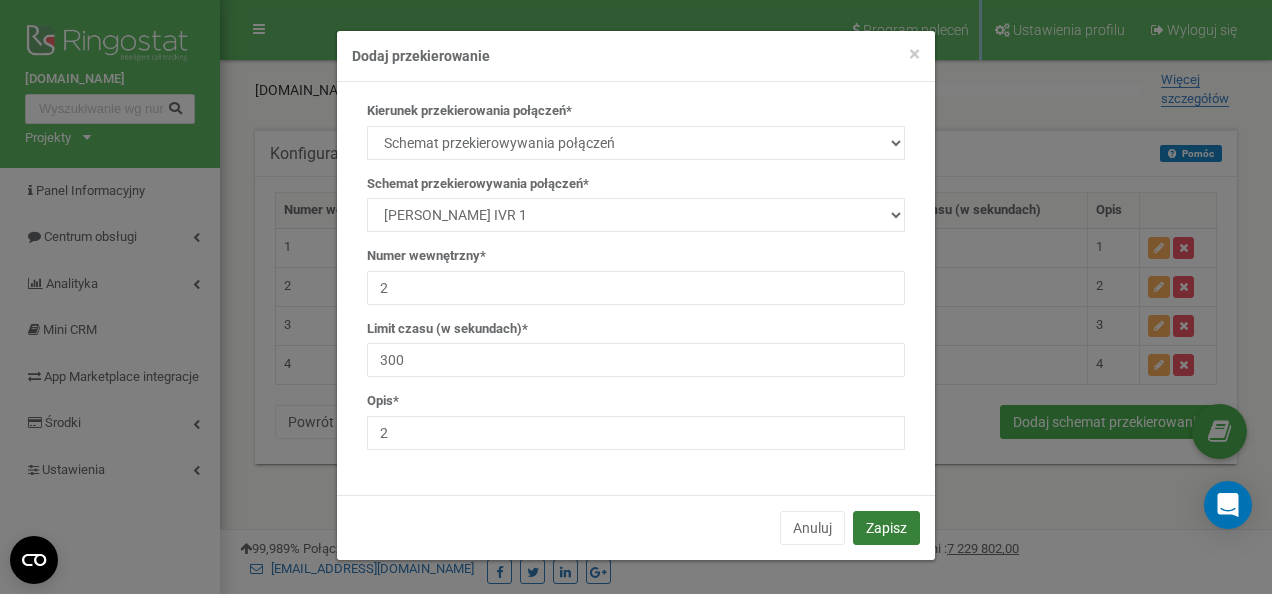 click on "Zapisz" at bounding box center [886, 528] 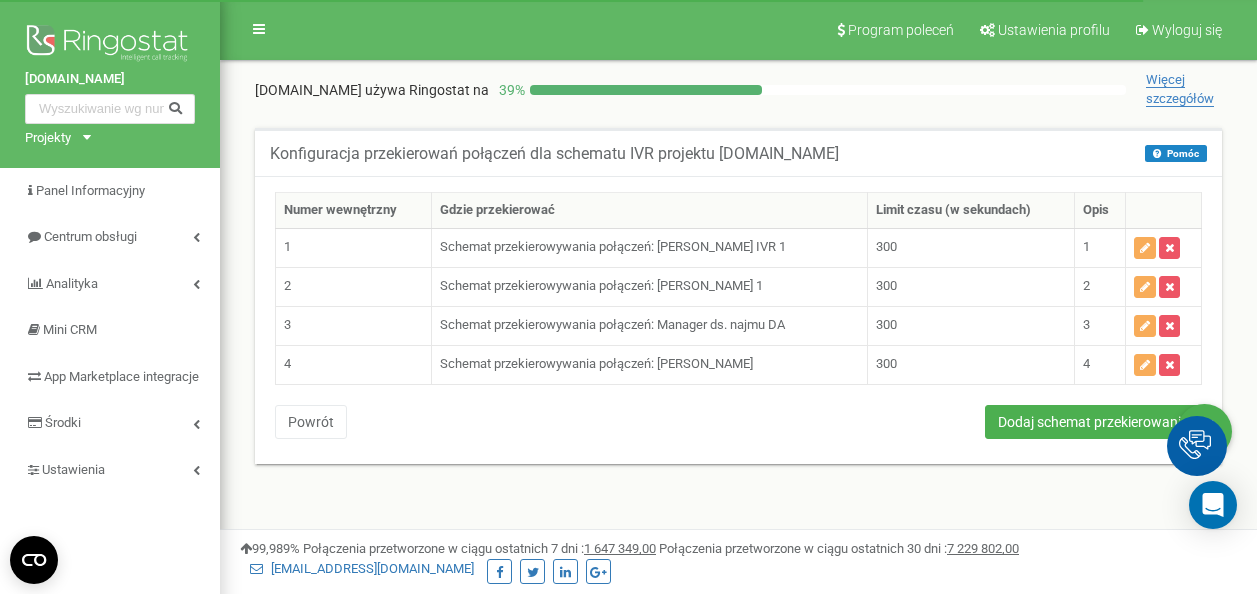 scroll, scrollTop: 0, scrollLeft: 0, axis: both 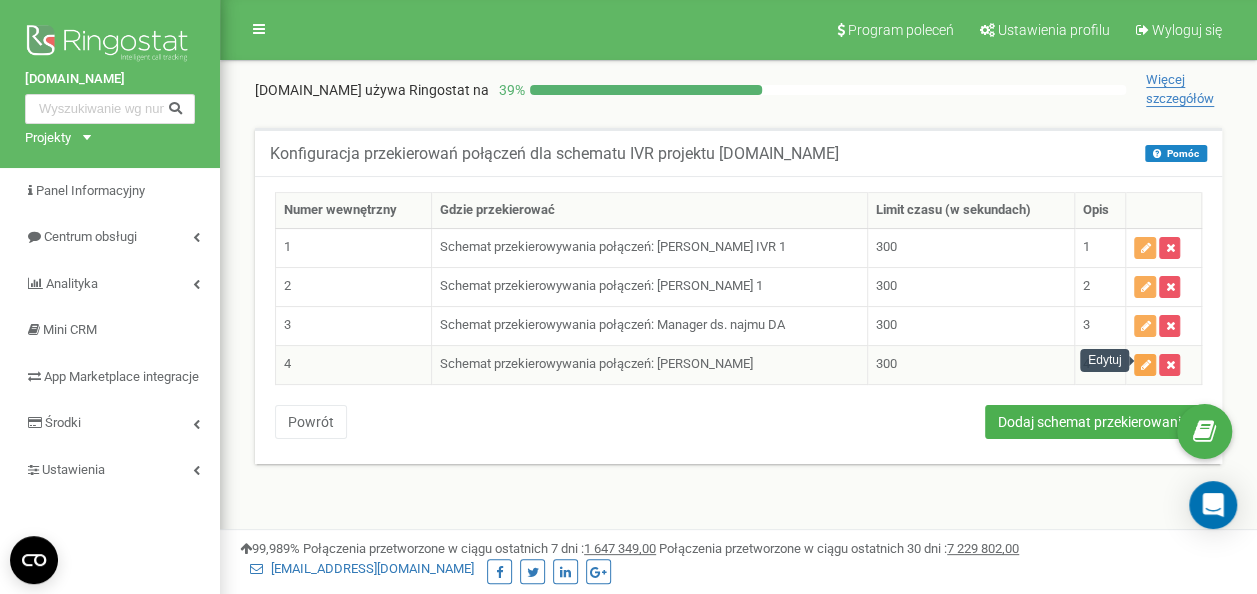 click at bounding box center [1145, 365] 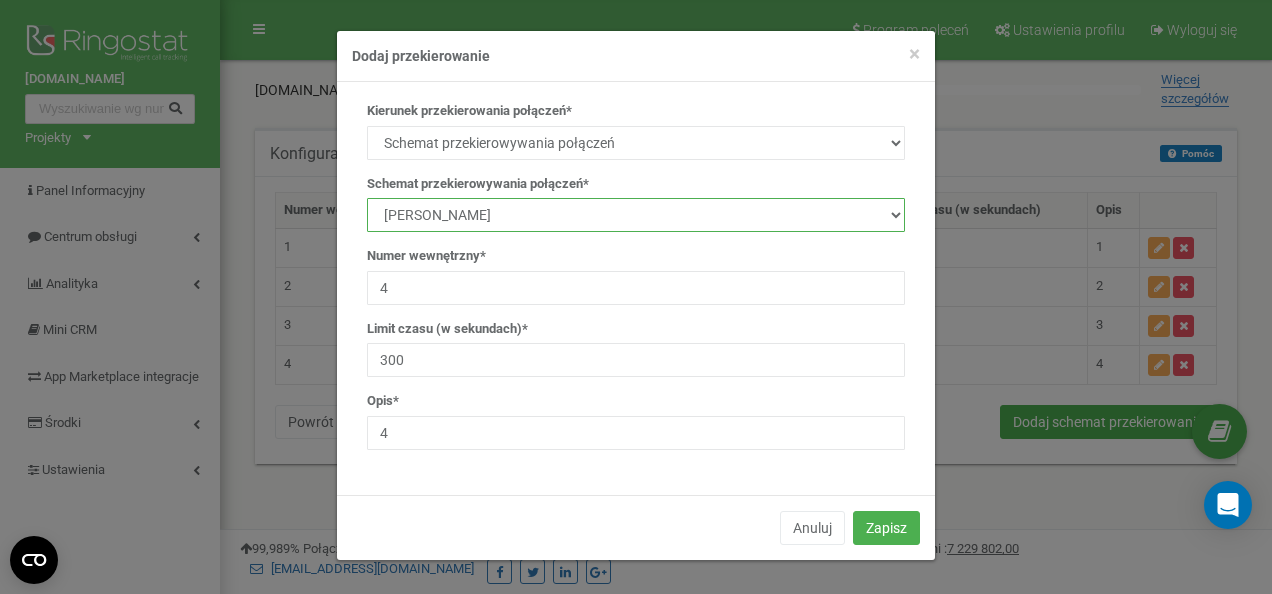 click on "manager
Main
IVR new
[PERSON_NAME]
[PERSON_NAME]
[PERSON_NAME]
Manager ds. najmu DA
IVR reserve
[PERSON_NAME]
[PERSON_NAME] i [PERSON_NAME]
test
[PERSON_NAME] 1
[PERSON_NAME] IVR 1
[PERSON_NAME] 1
[PERSON_NAME] IVR 1" at bounding box center (636, 215) 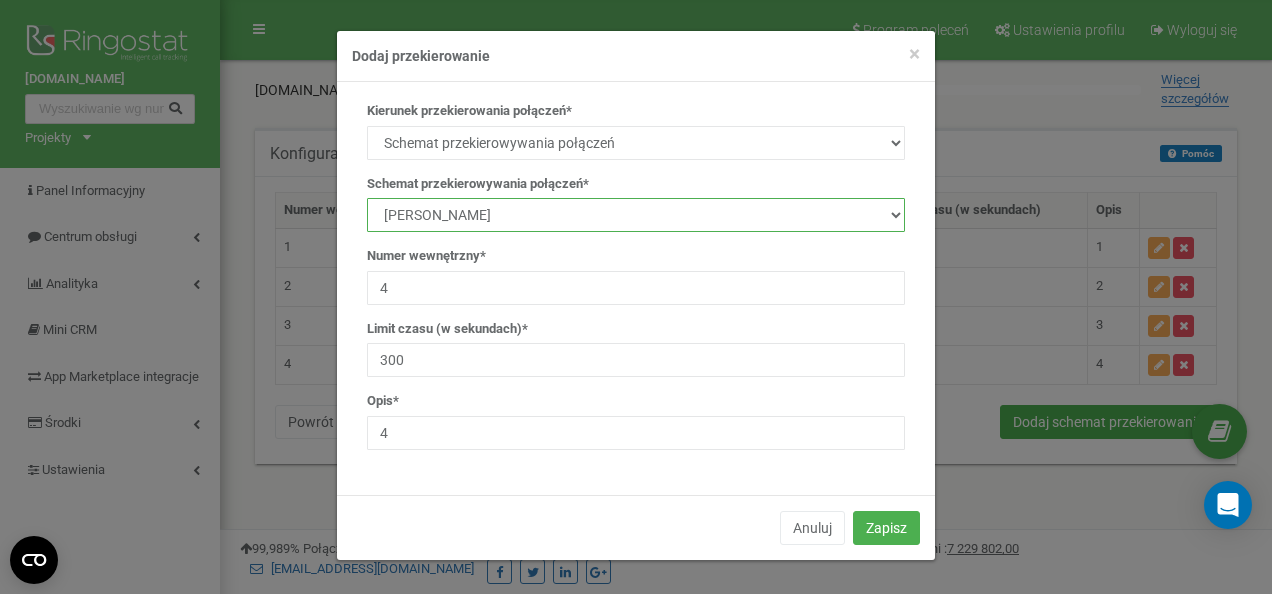 select on "232181" 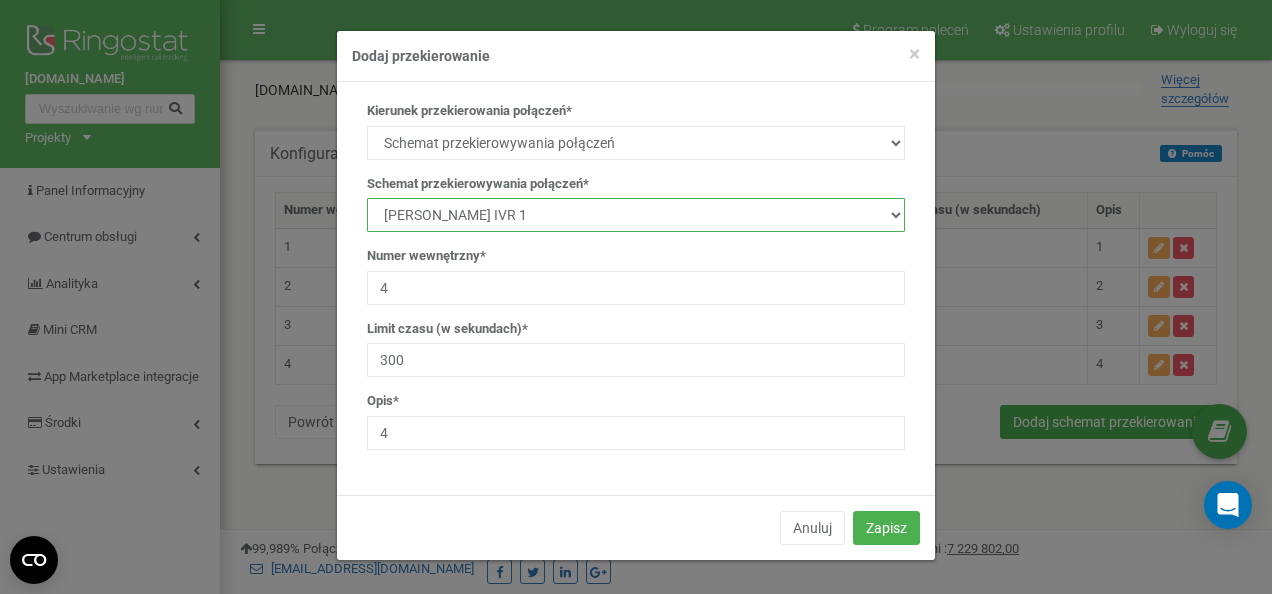 click on "manager
Main
IVR new
[PERSON_NAME]
[PERSON_NAME]
[PERSON_NAME]
Manager ds. najmu DA
IVR reserve
[PERSON_NAME]
[PERSON_NAME] i [PERSON_NAME]
test
[PERSON_NAME] 1
[PERSON_NAME] IVR 1
[PERSON_NAME] 1
[PERSON_NAME] IVR 1" at bounding box center [636, 215] 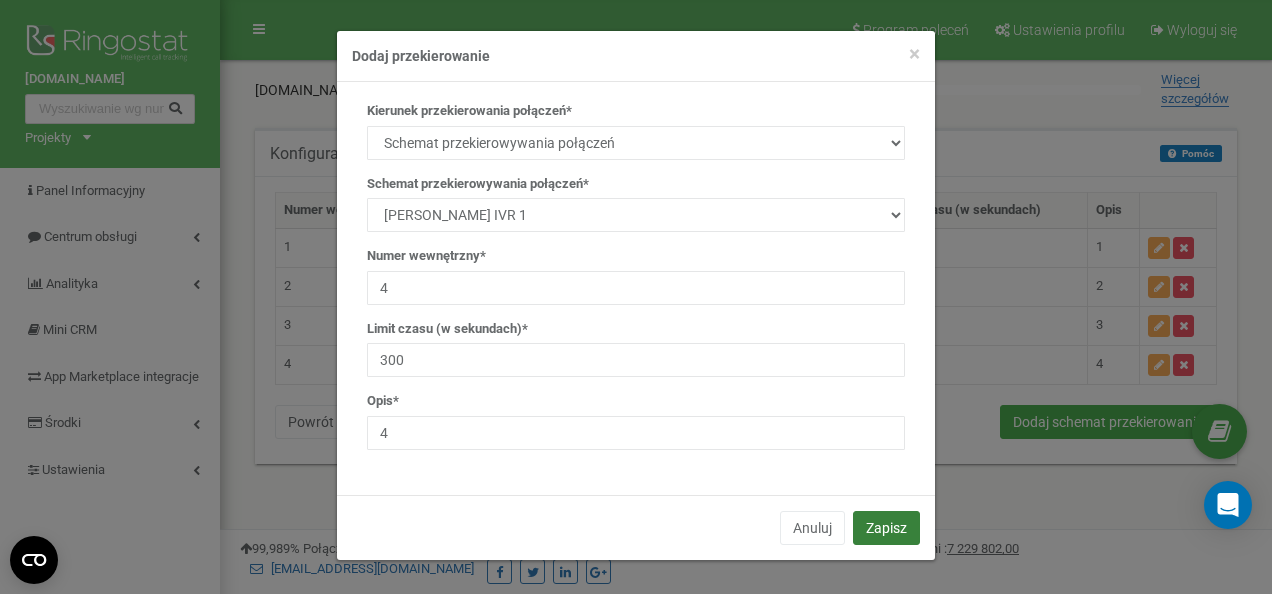 click on "Zapisz" at bounding box center [886, 528] 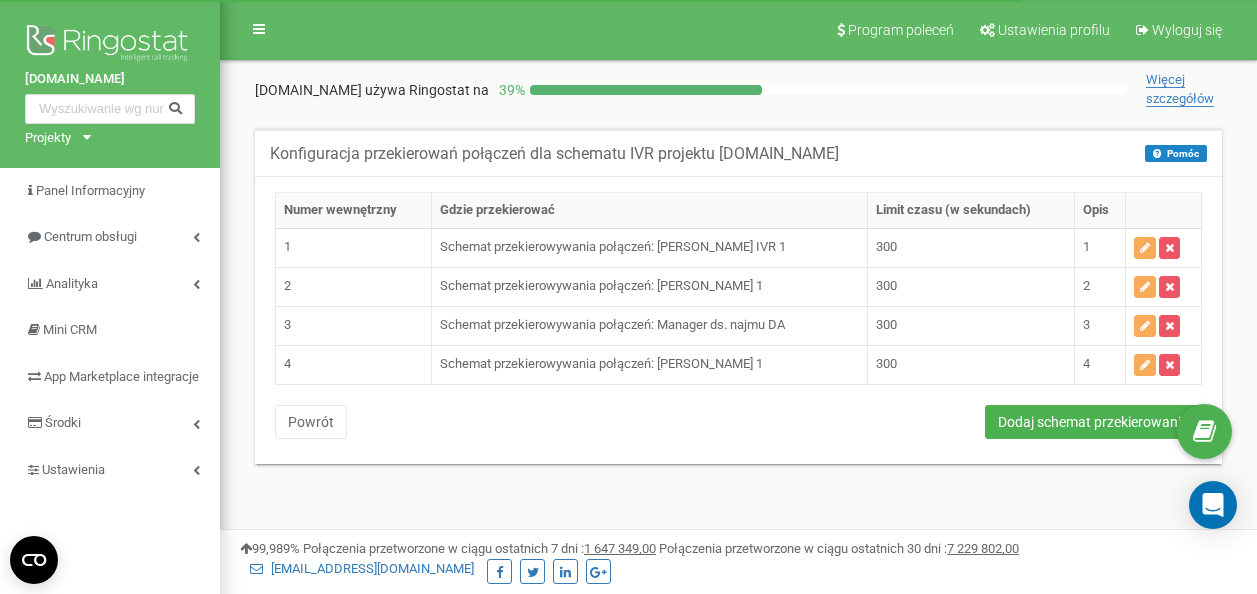 scroll, scrollTop: 0, scrollLeft: 0, axis: both 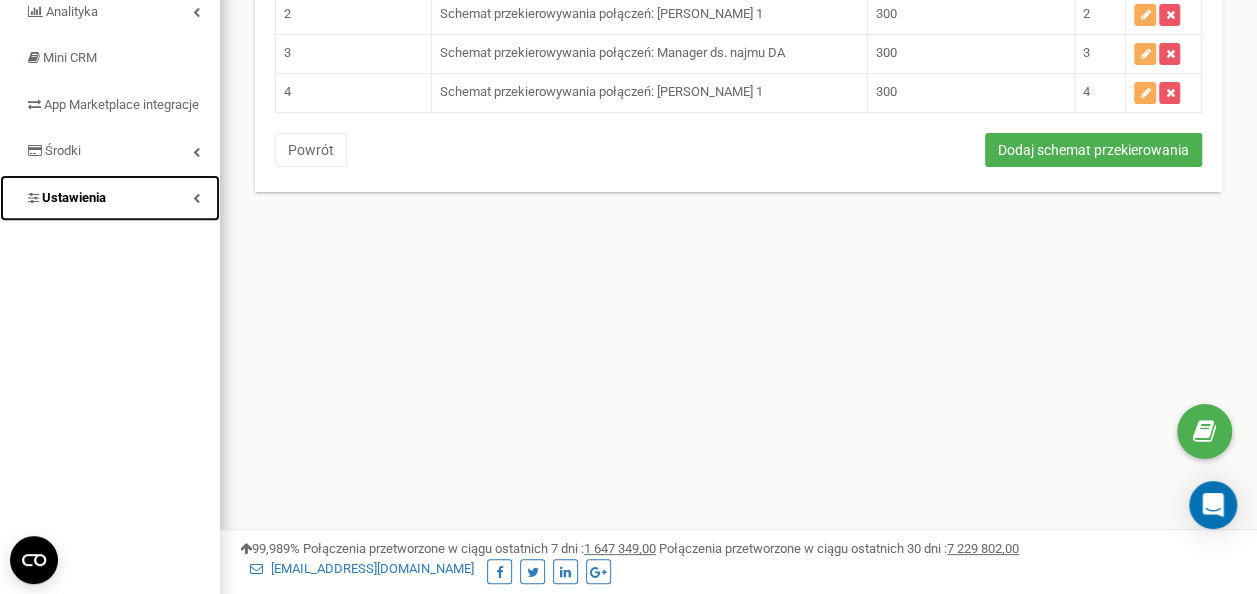 click on "Ustawienia" at bounding box center [110, 198] 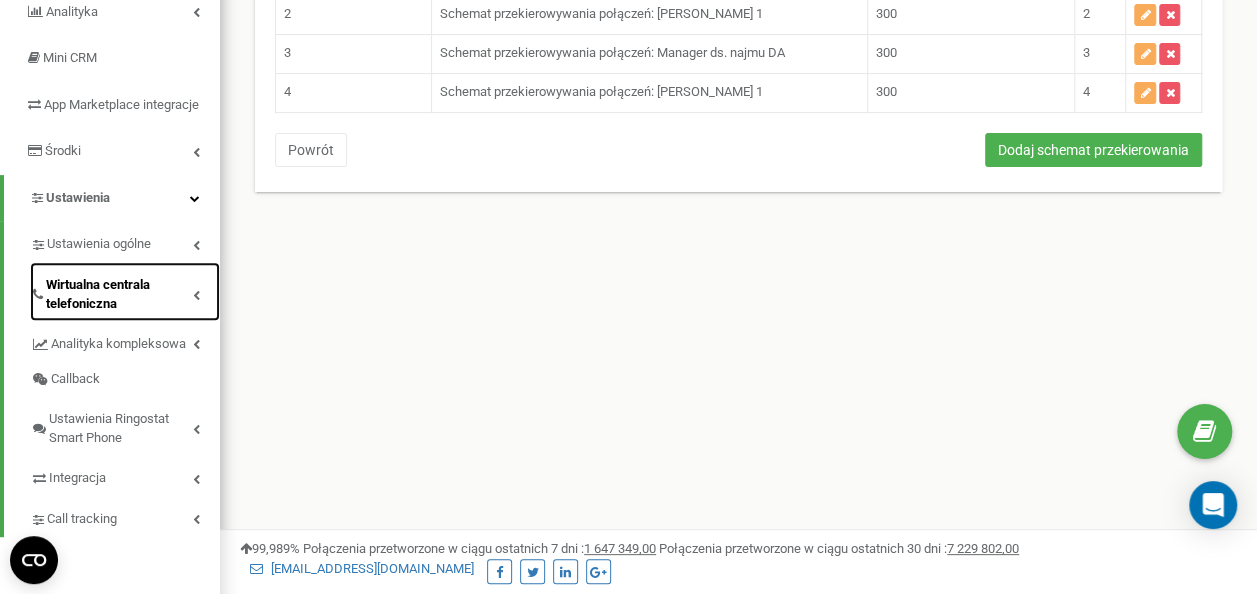 click at bounding box center (196, 295) 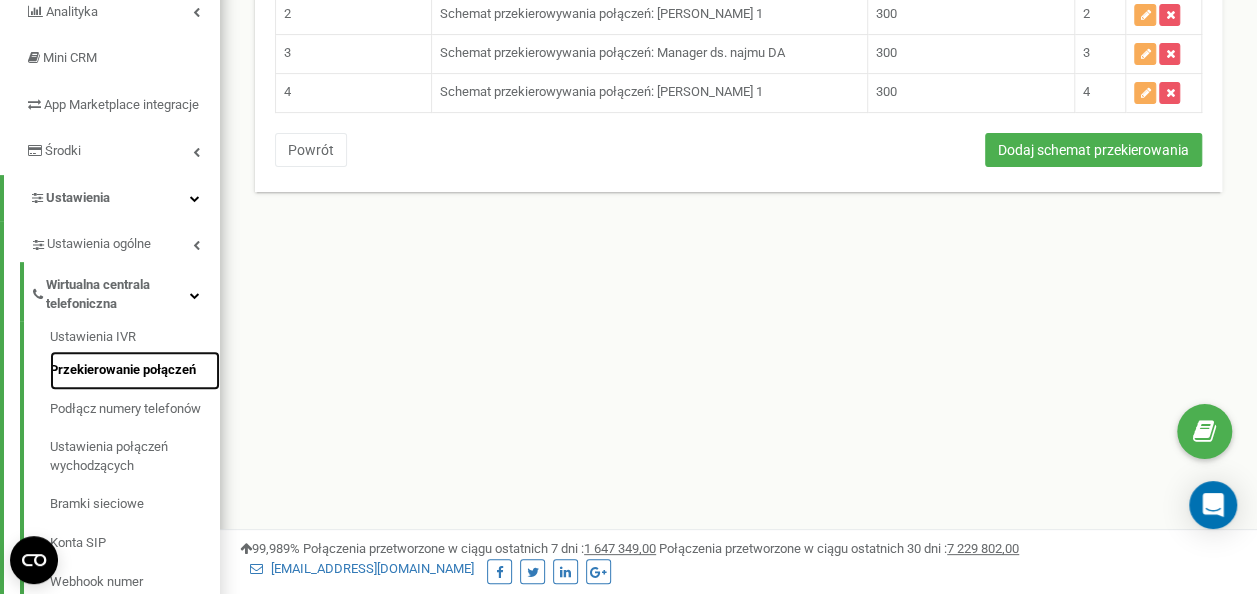 click on "Przekierowanie połączeń" at bounding box center [135, 370] 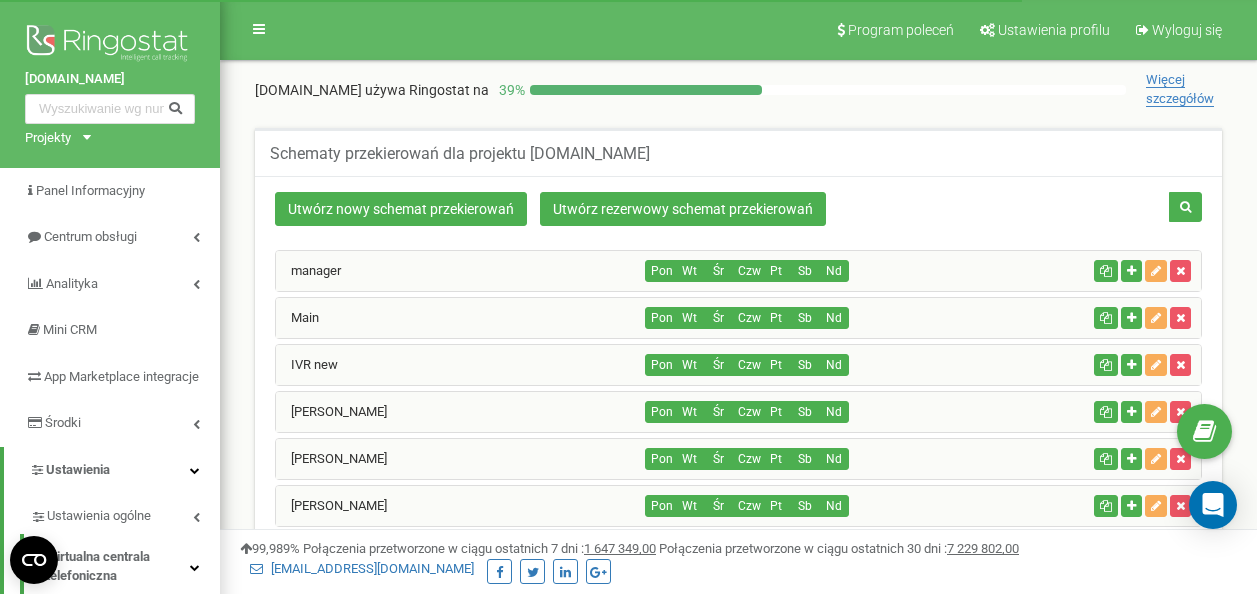 scroll, scrollTop: 0, scrollLeft: 0, axis: both 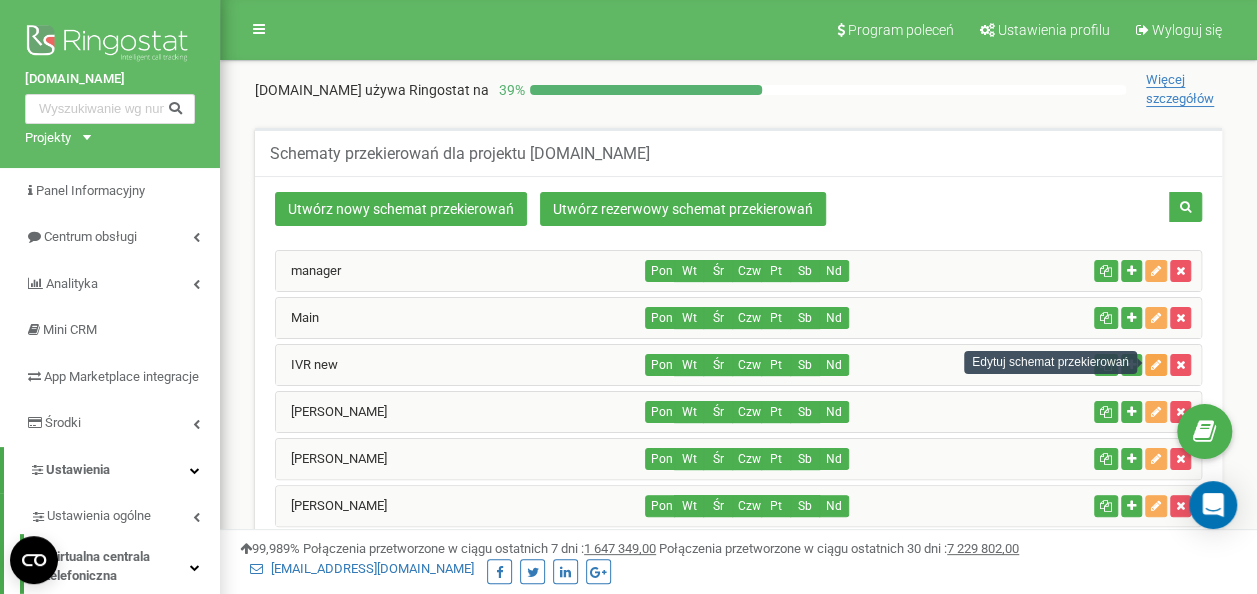 click at bounding box center [1156, 365] 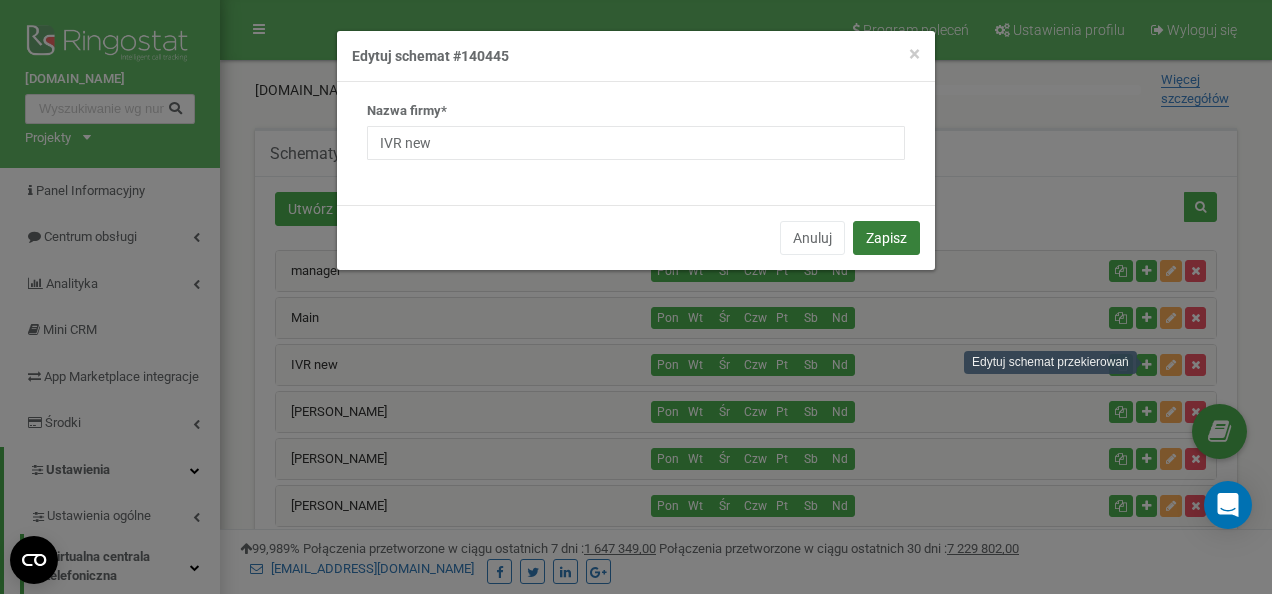 click on "Zapisz" at bounding box center (886, 238) 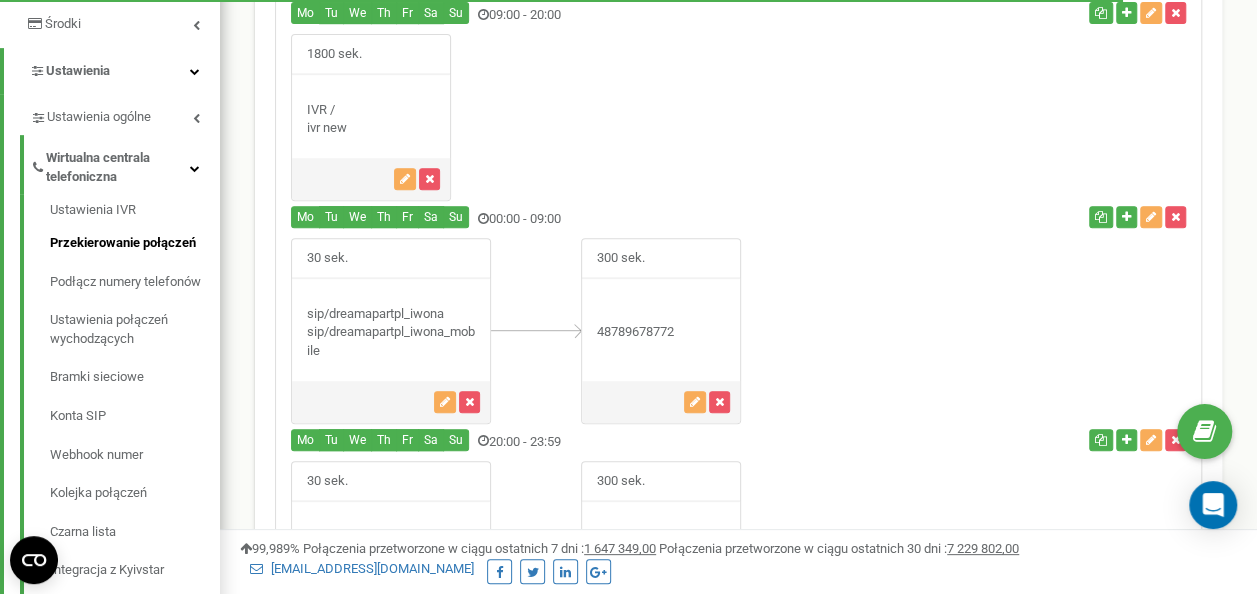 scroll, scrollTop: 399, scrollLeft: 0, axis: vertical 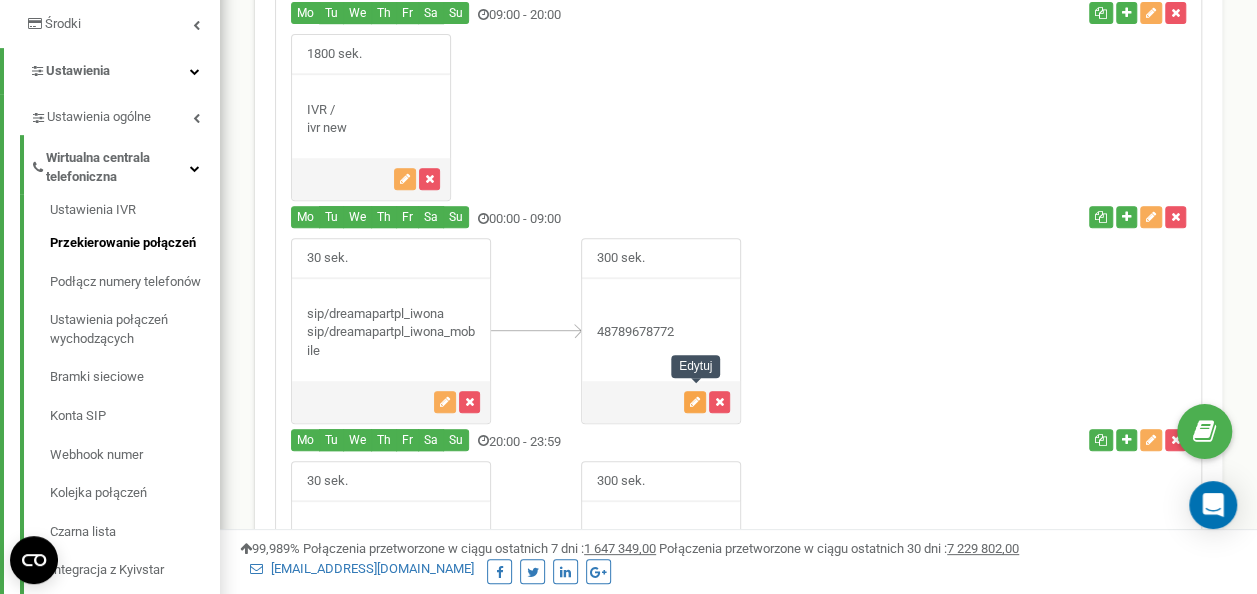 click at bounding box center (695, 402) 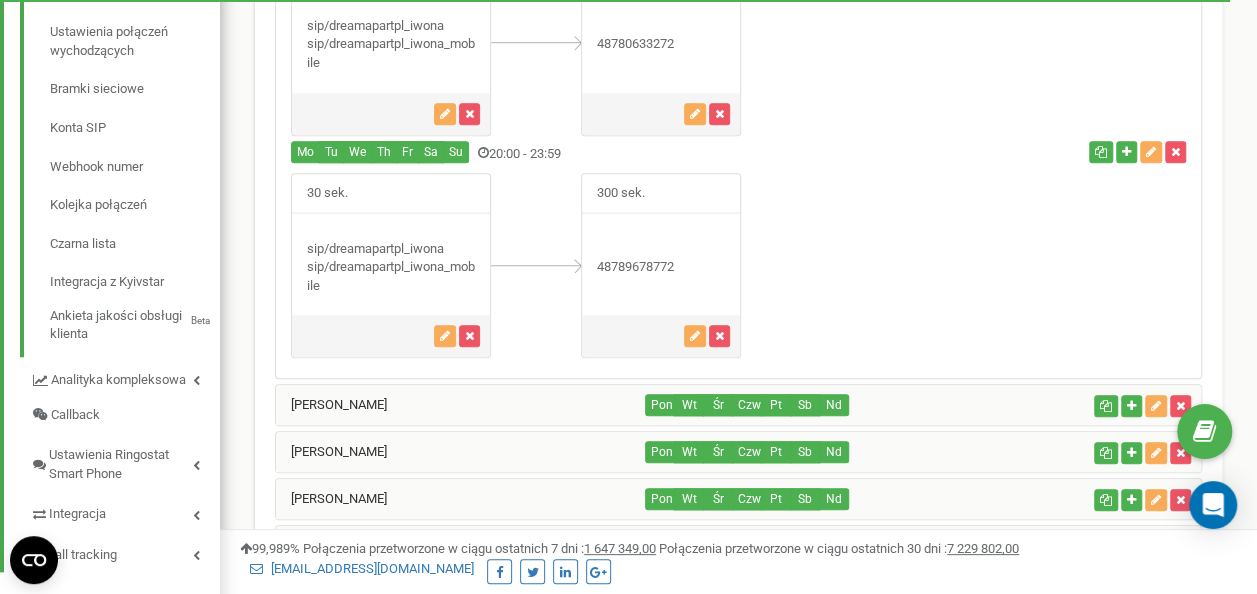 scroll, scrollTop: 700, scrollLeft: 0, axis: vertical 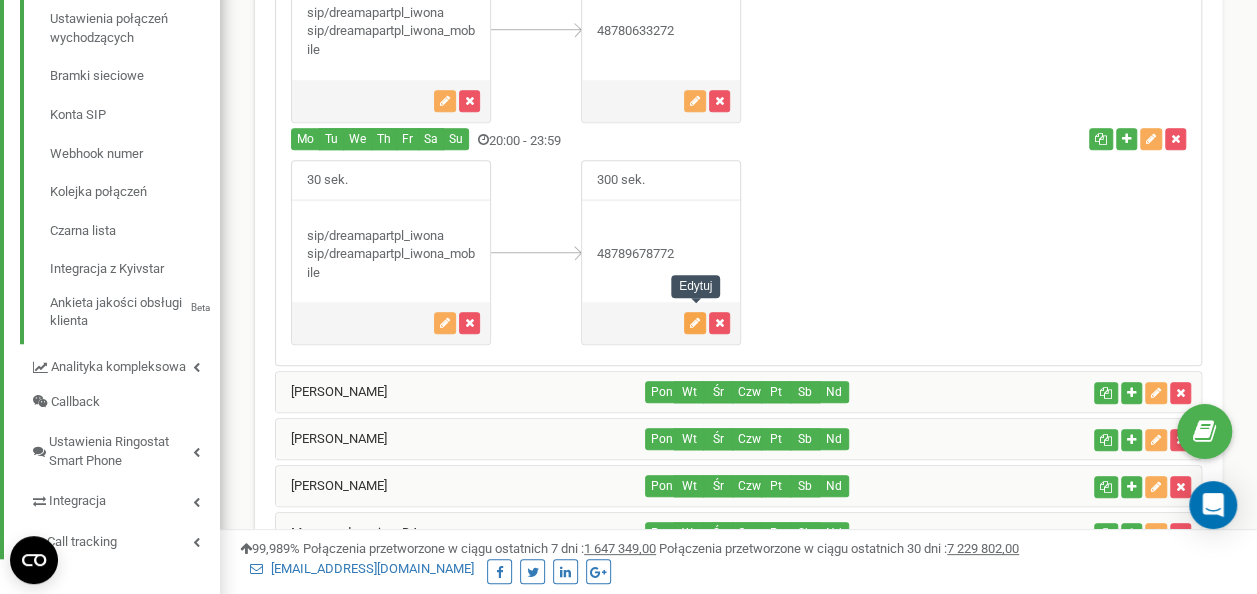 click at bounding box center [695, 323] 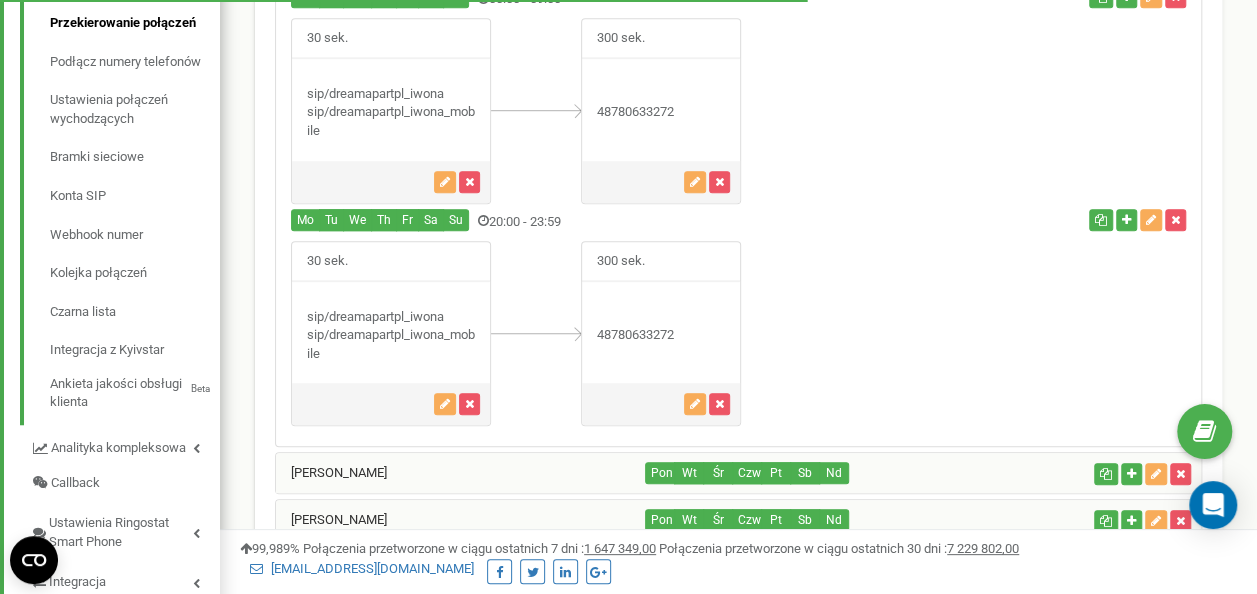 scroll, scrollTop: 600, scrollLeft: 0, axis: vertical 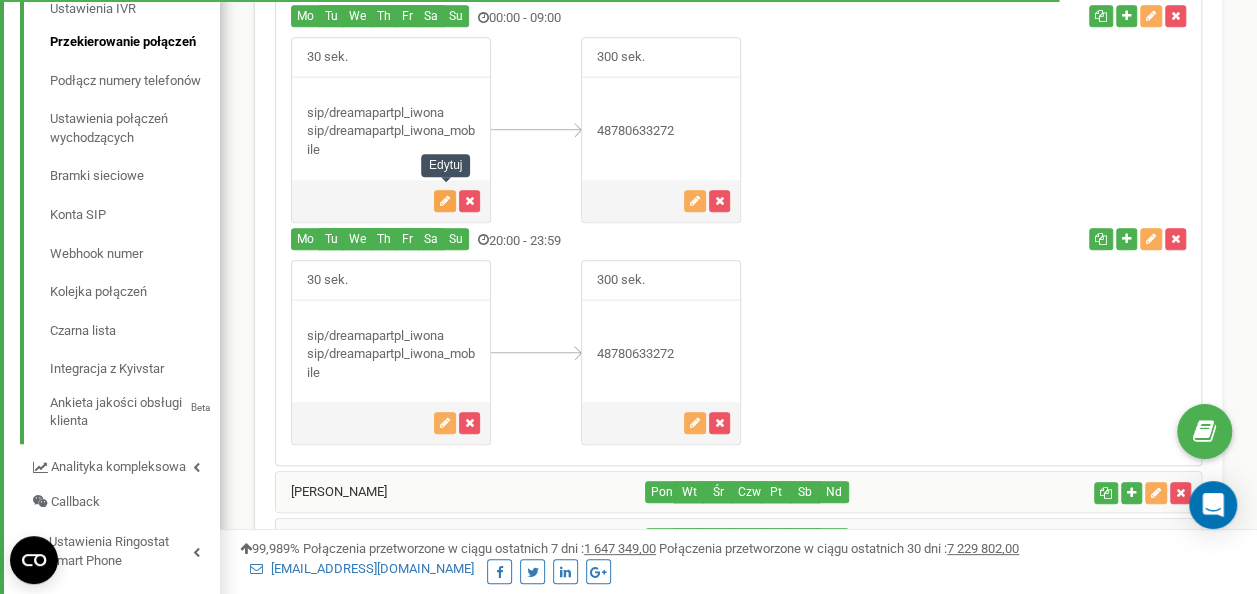 click at bounding box center [445, 201] 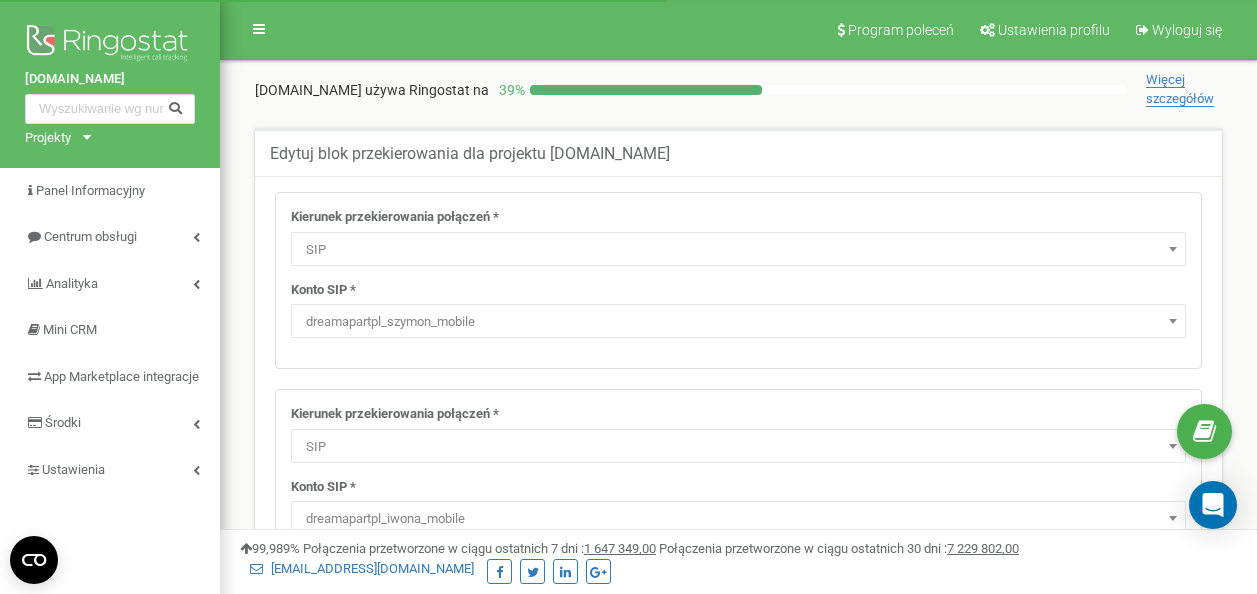 select on "SIP" 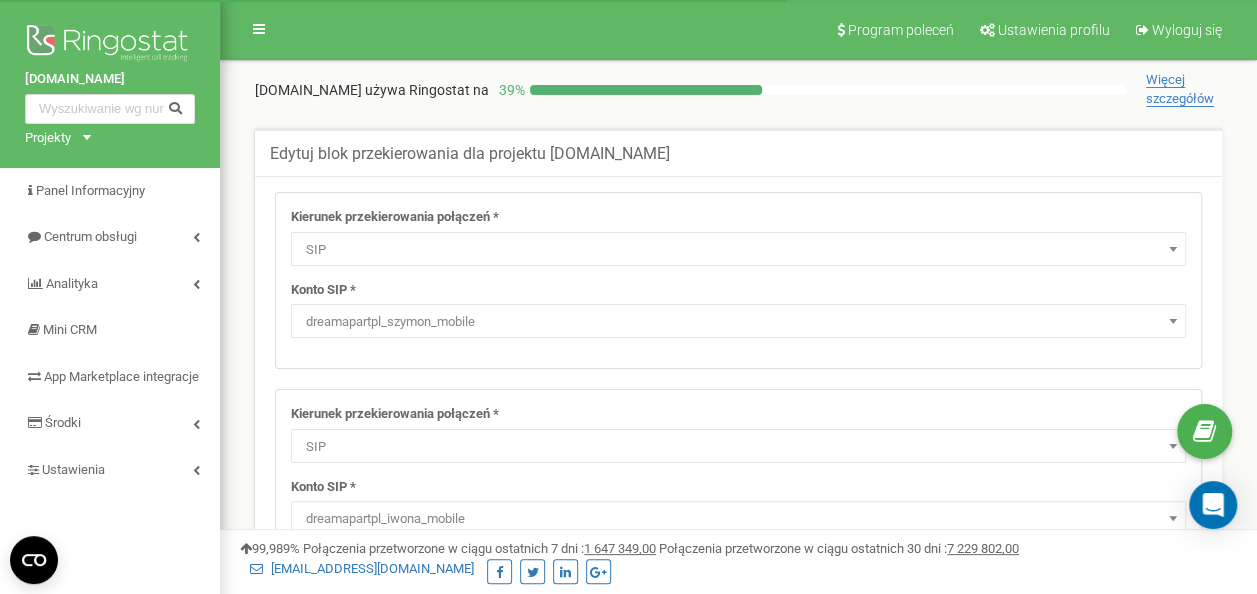 scroll, scrollTop: 0, scrollLeft: 0, axis: both 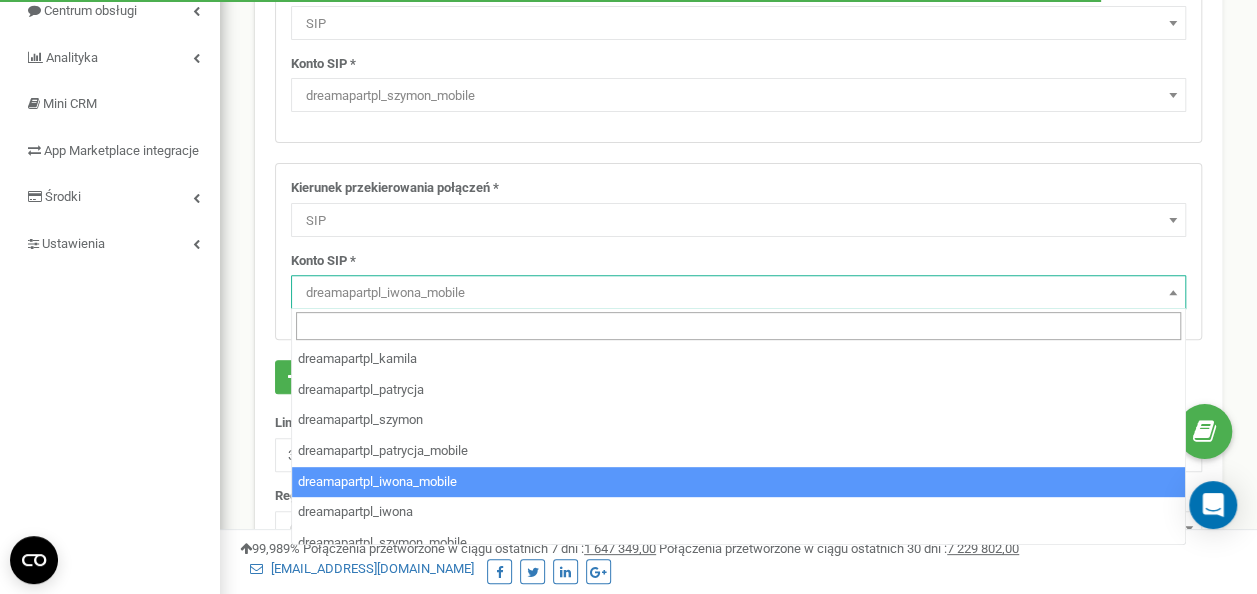 click on "dreamapartpl_iwona_mobile" at bounding box center (738, 293) 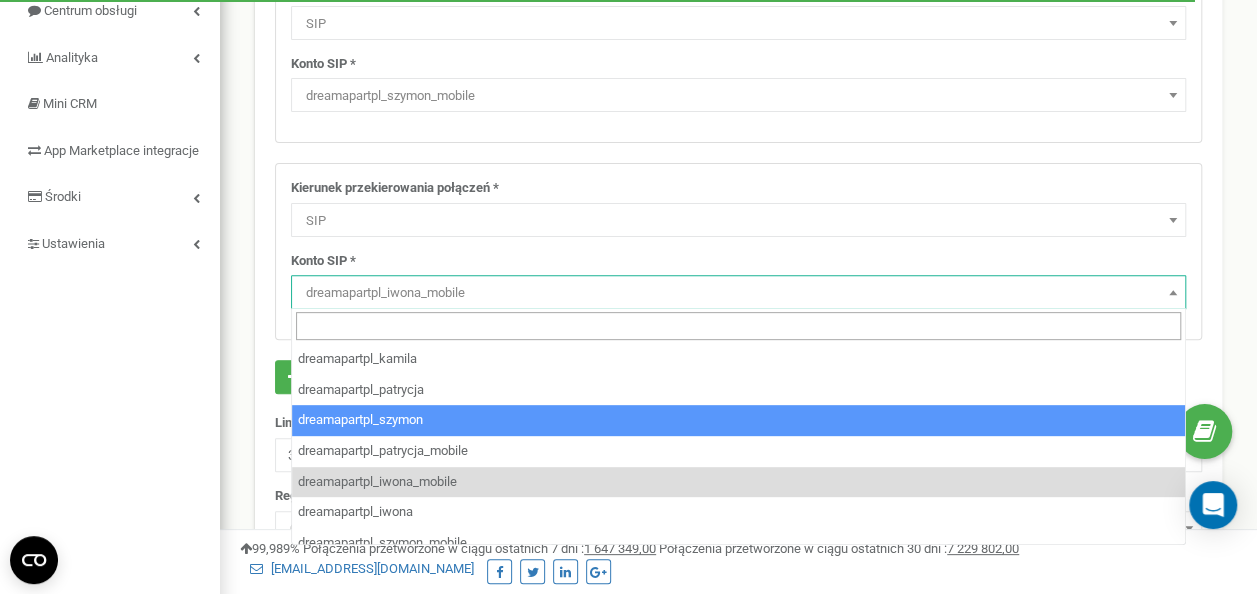 select on "dreamapartpl_szymon" 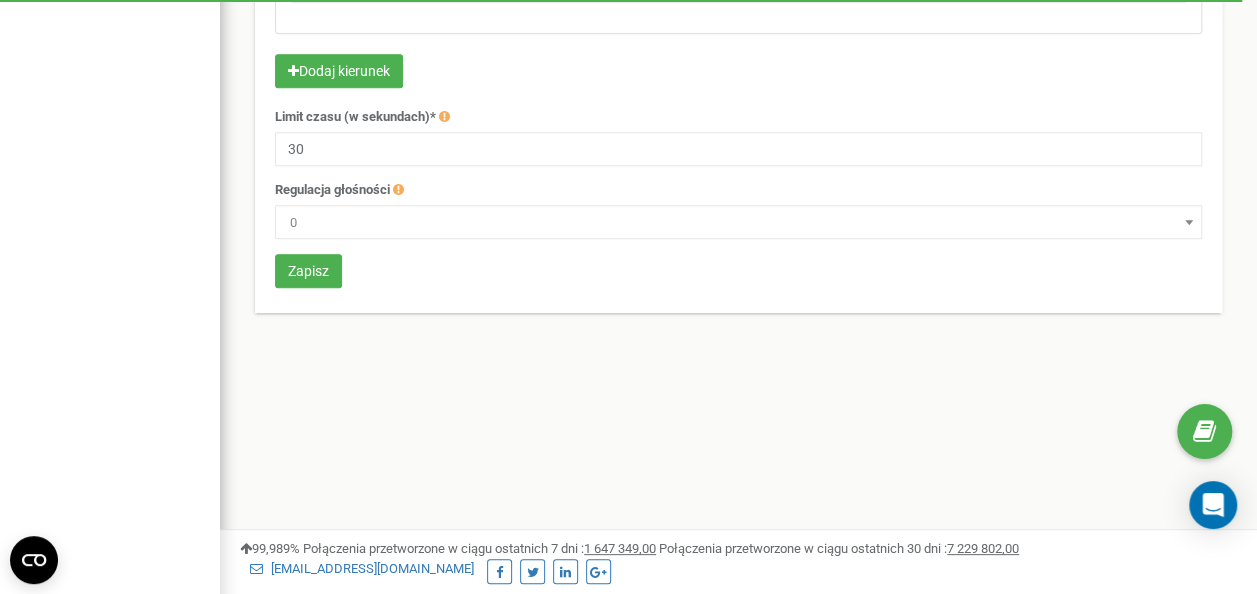 scroll, scrollTop: 550, scrollLeft: 0, axis: vertical 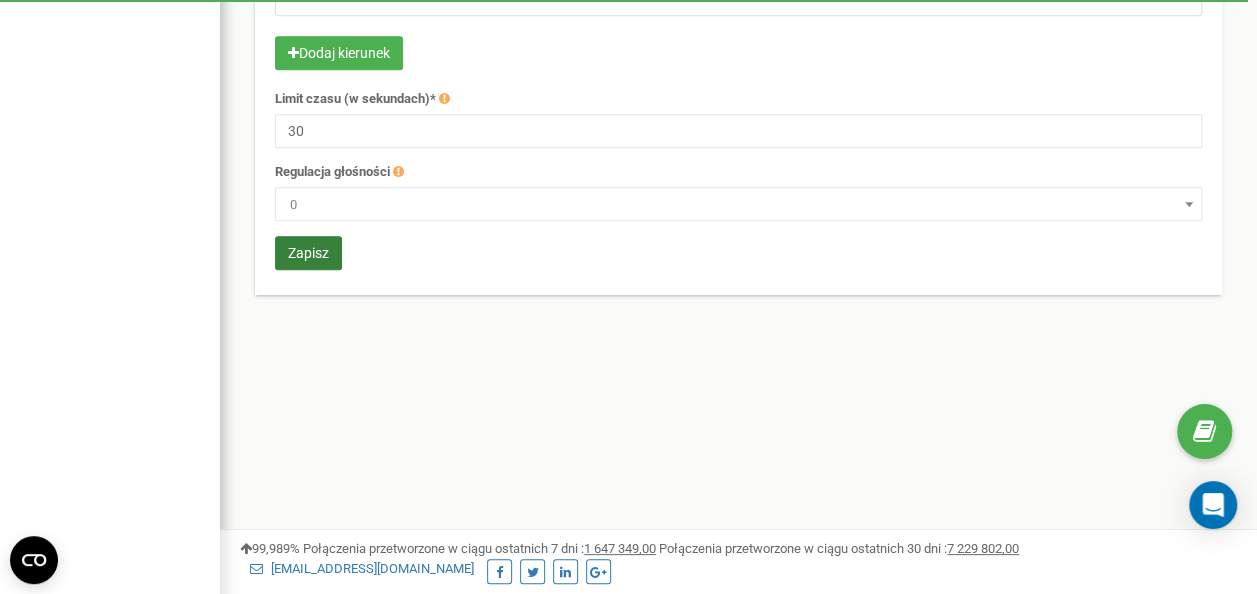 click on "Zapisz" at bounding box center [308, 253] 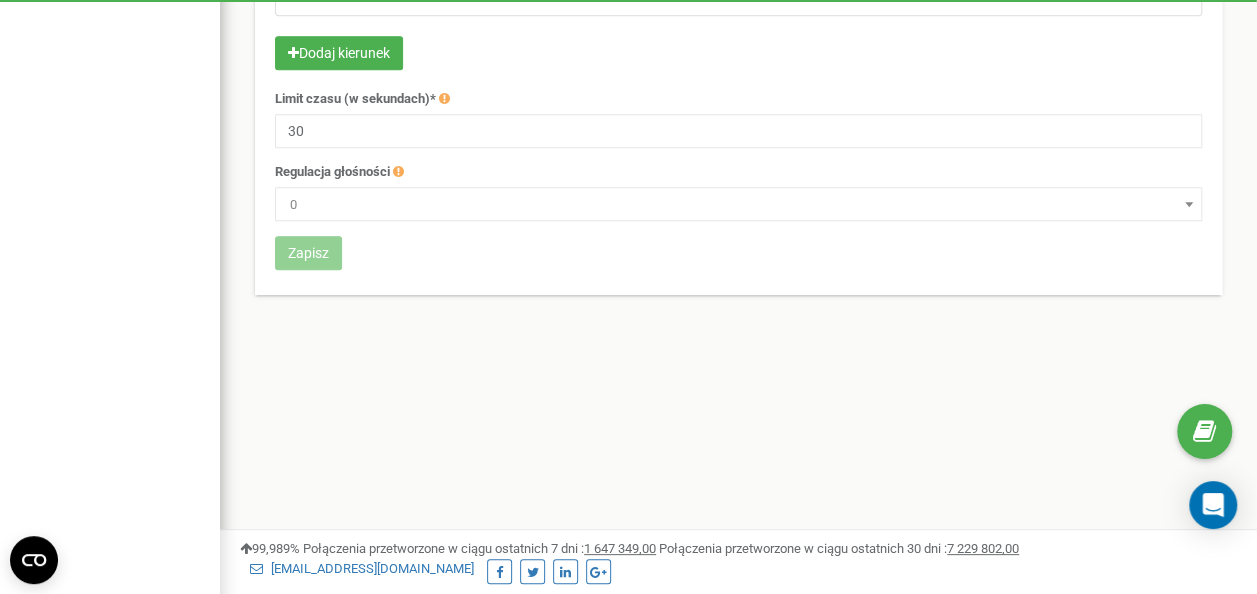 scroll, scrollTop: 606, scrollLeft: 0, axis: vertical 